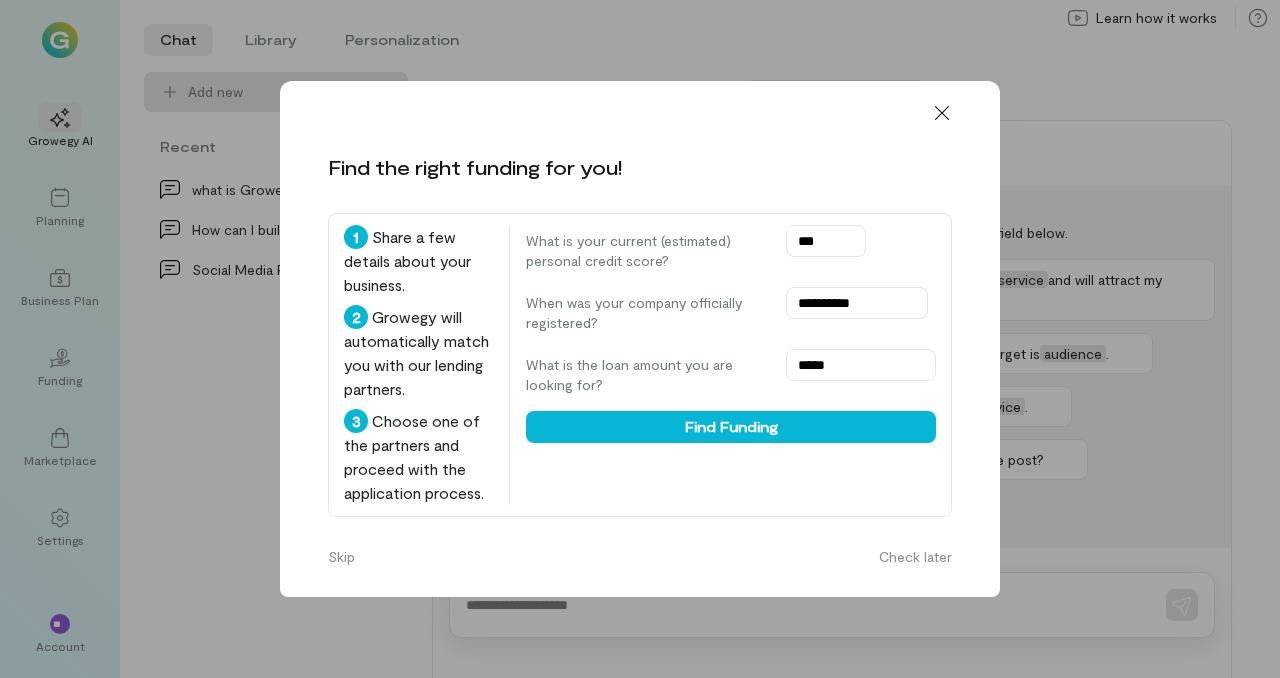 scroll, scrollTop: 0, scrollLeft: 0, axis: both 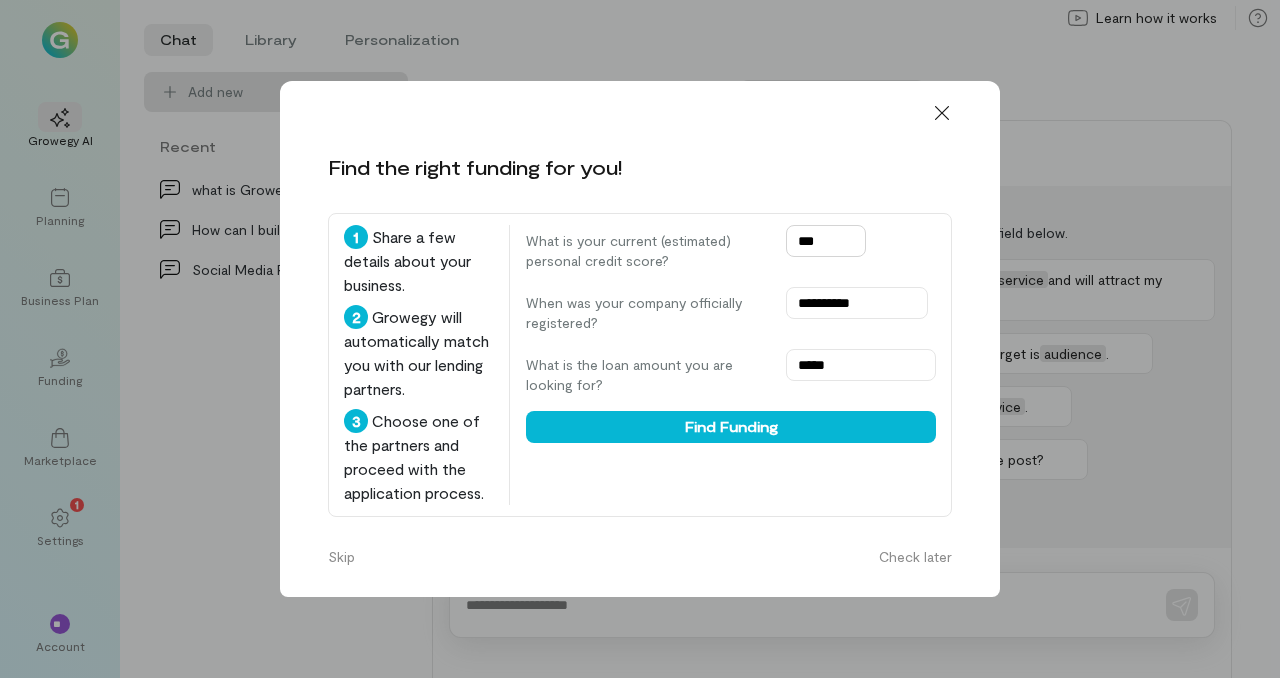 click on "***" at bounding box center [826, 241] 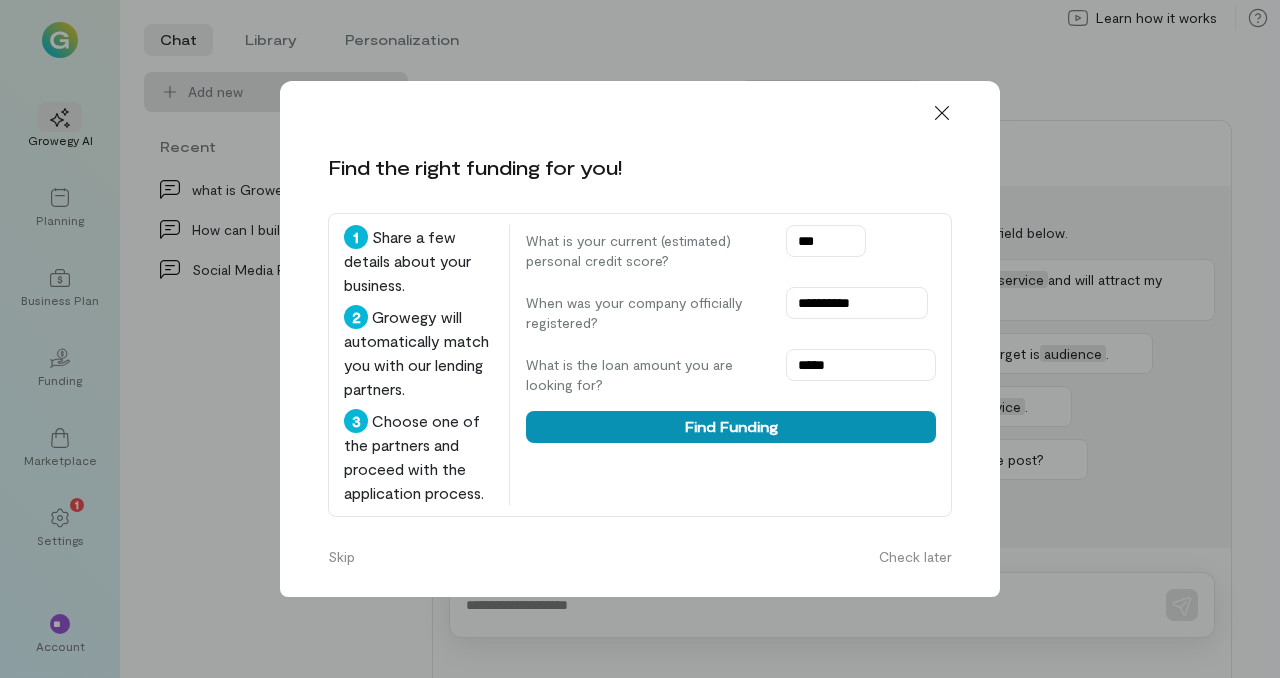 type on "***" 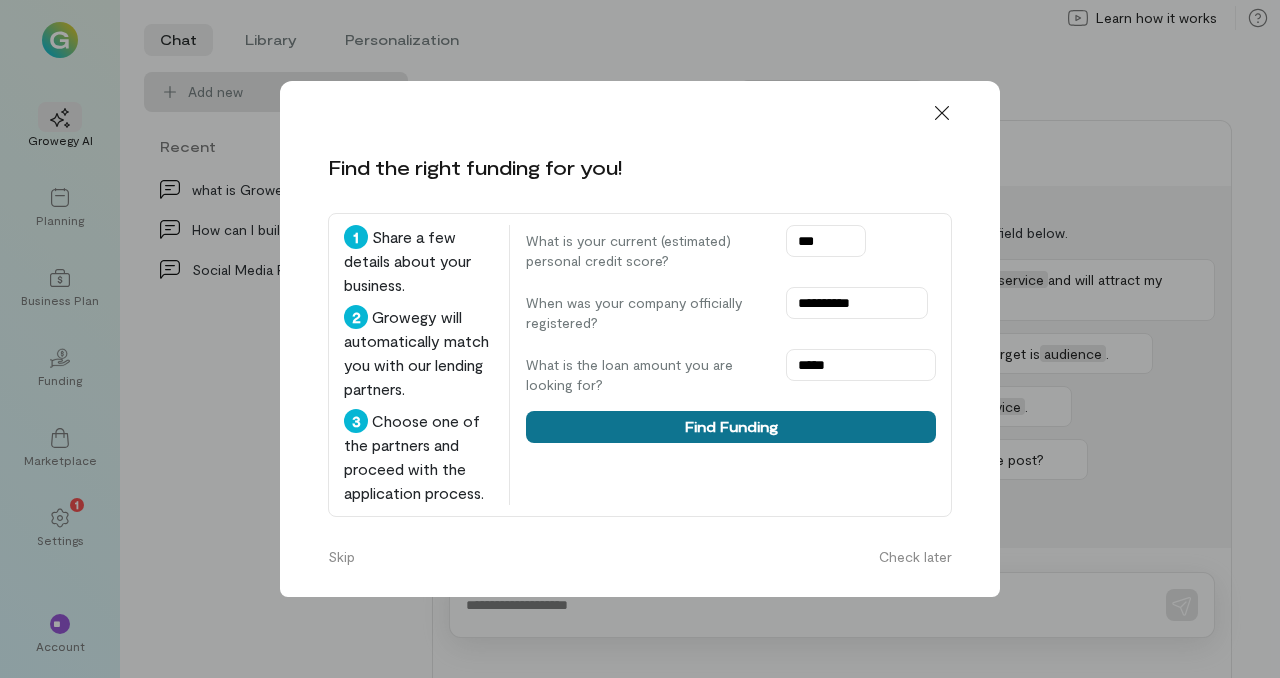 click on "Find Funding" at bounding box center [731, 427] 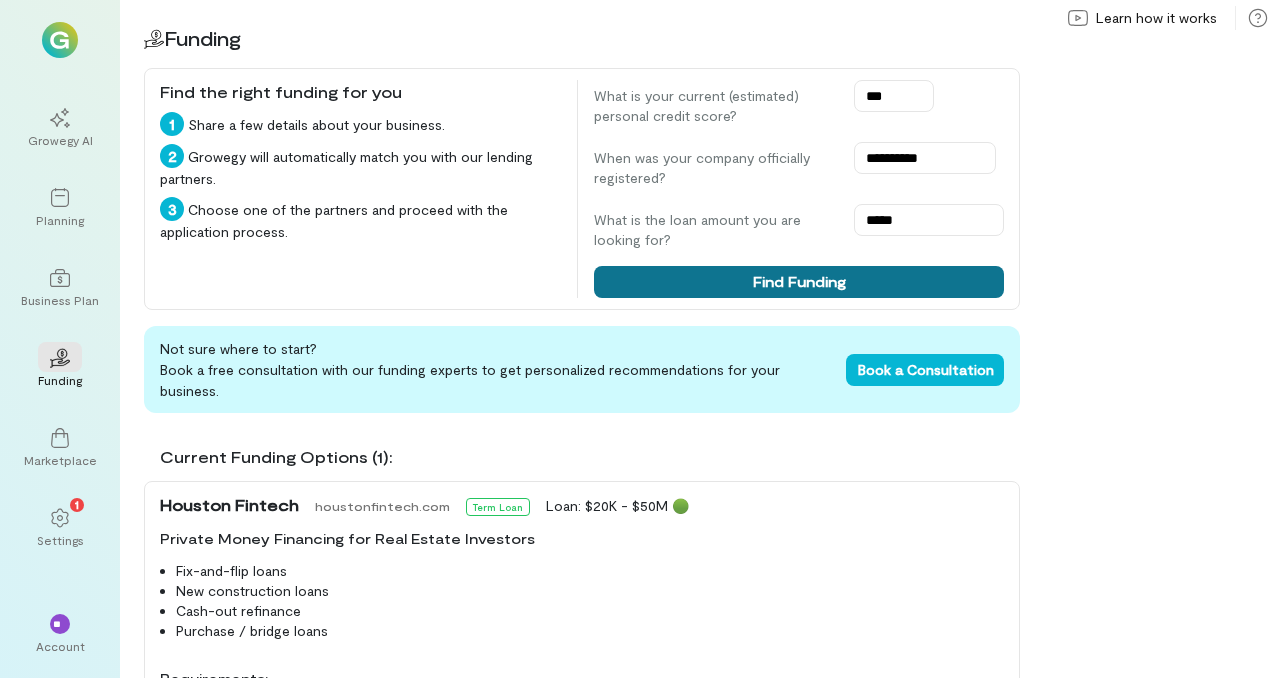 click on "Find Funding" at bounding box center (799, 282) 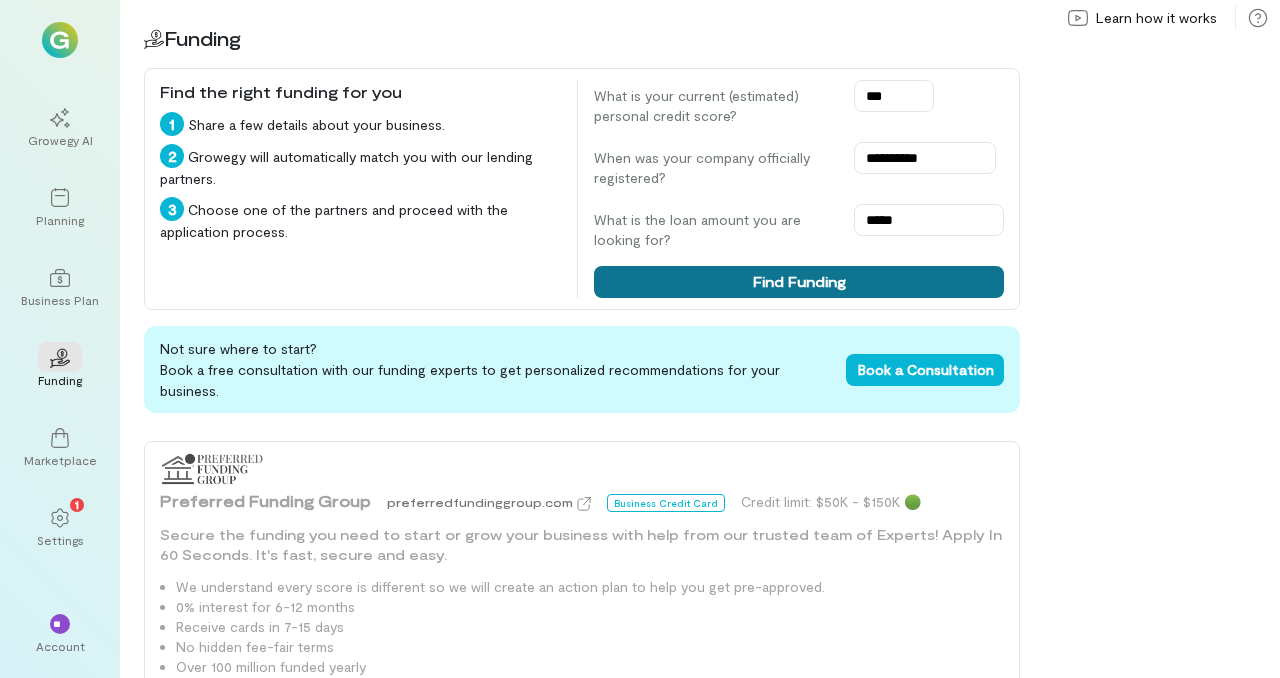 scroll, scrollTop: 0, scrollLeft: 0, axis: both 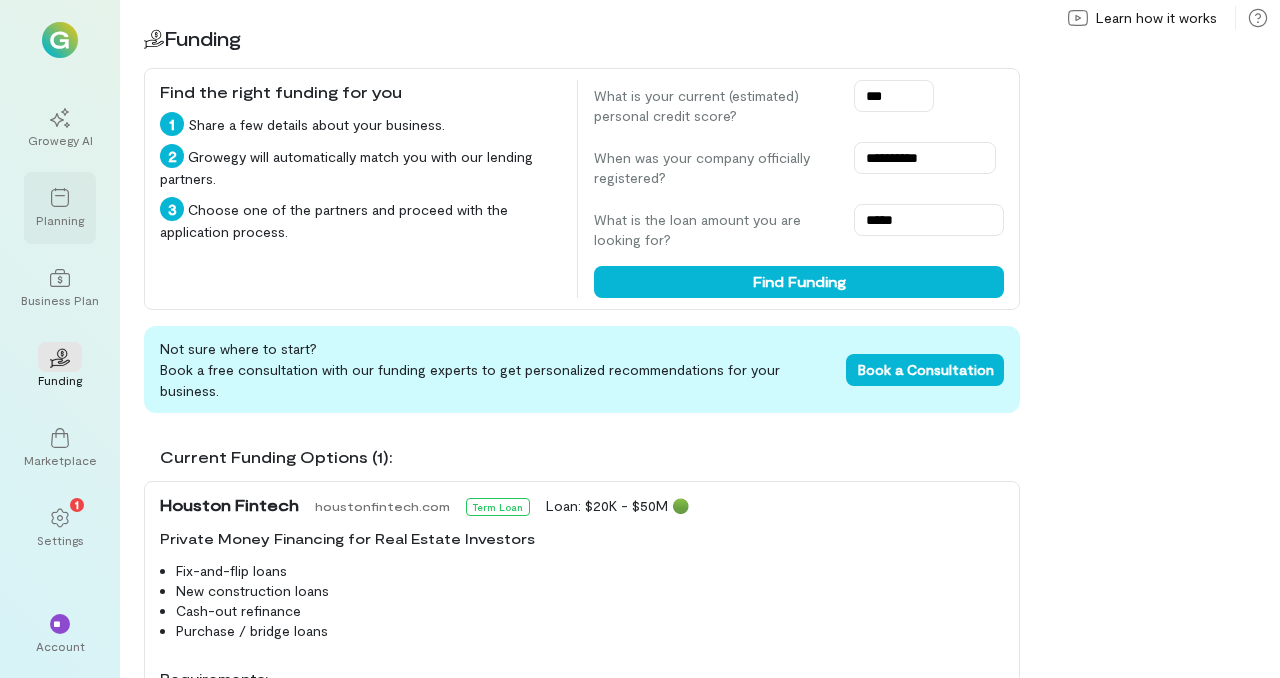 click on "Planning" at bounding box center [60, 208] 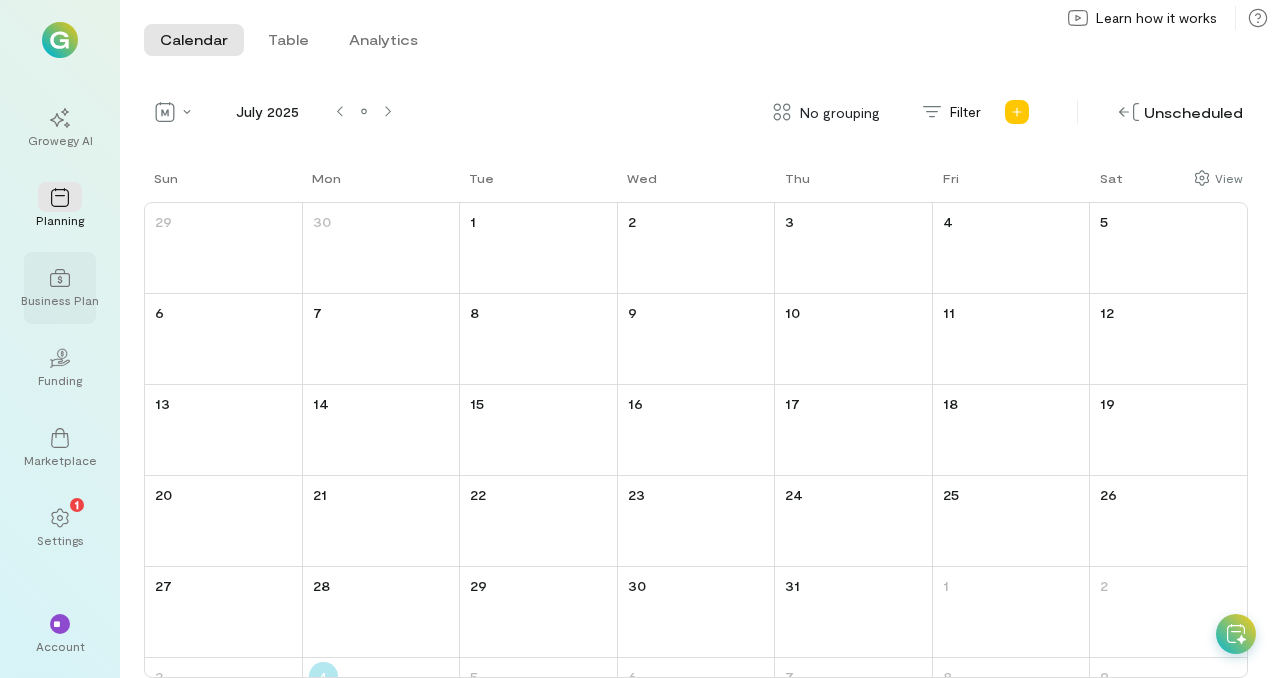 click on "Business Plan" at bounding box center (60, 300) 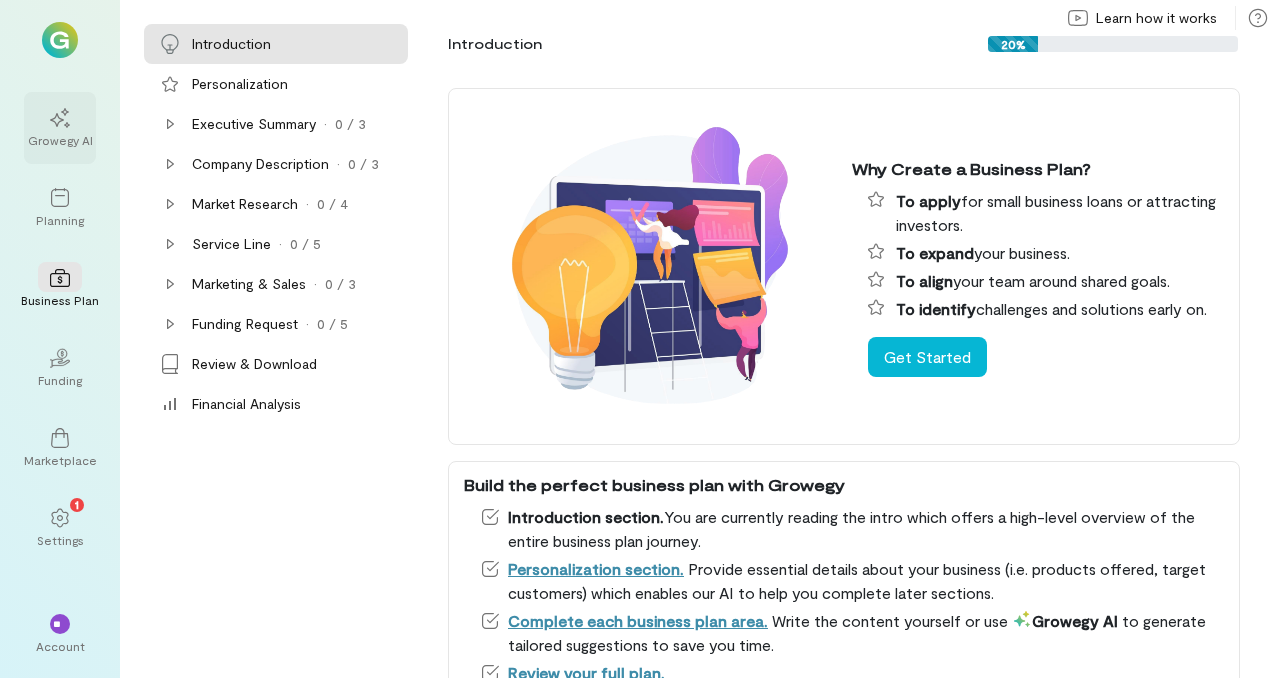 click on "Growegy AI" at bounding box center (60, 128) 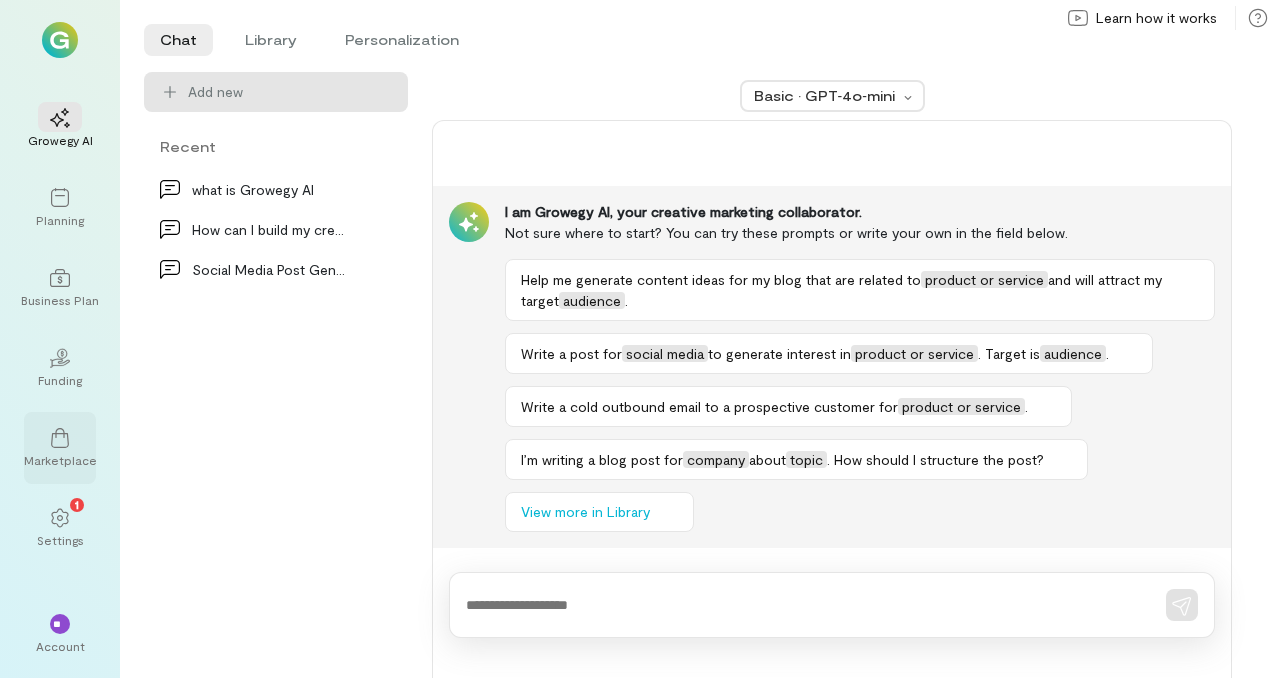 click 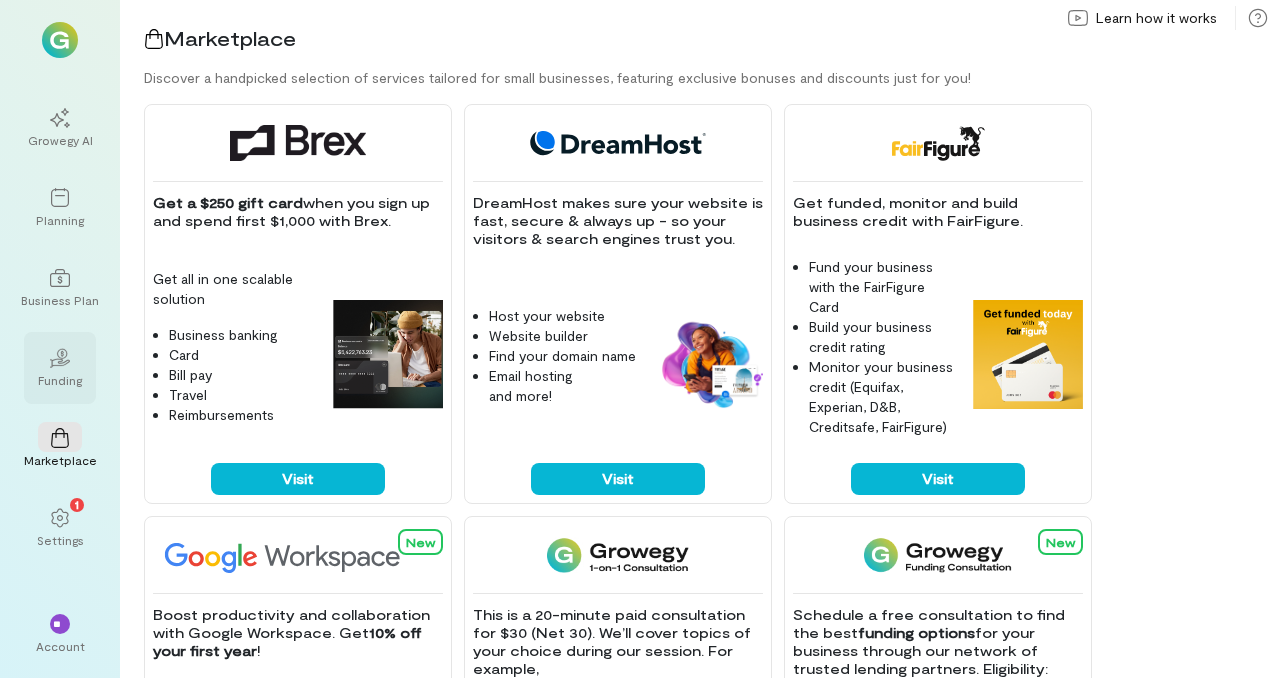 click 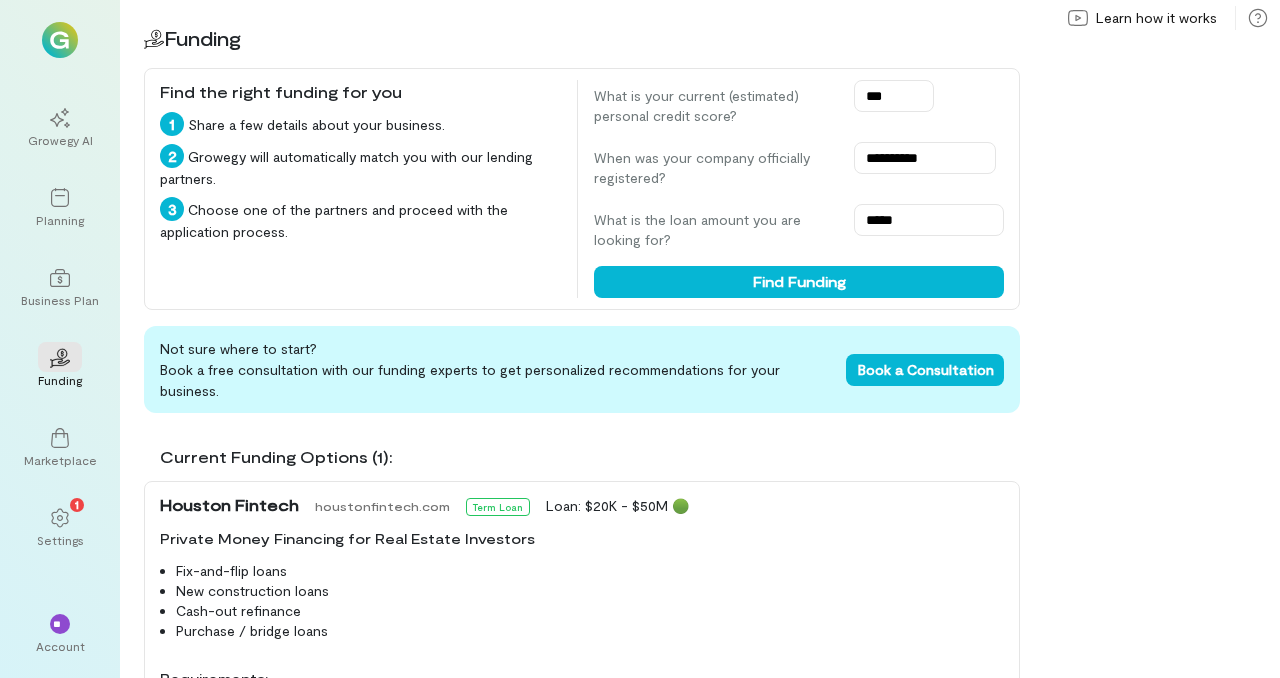 click at bounding box center [60, 40] 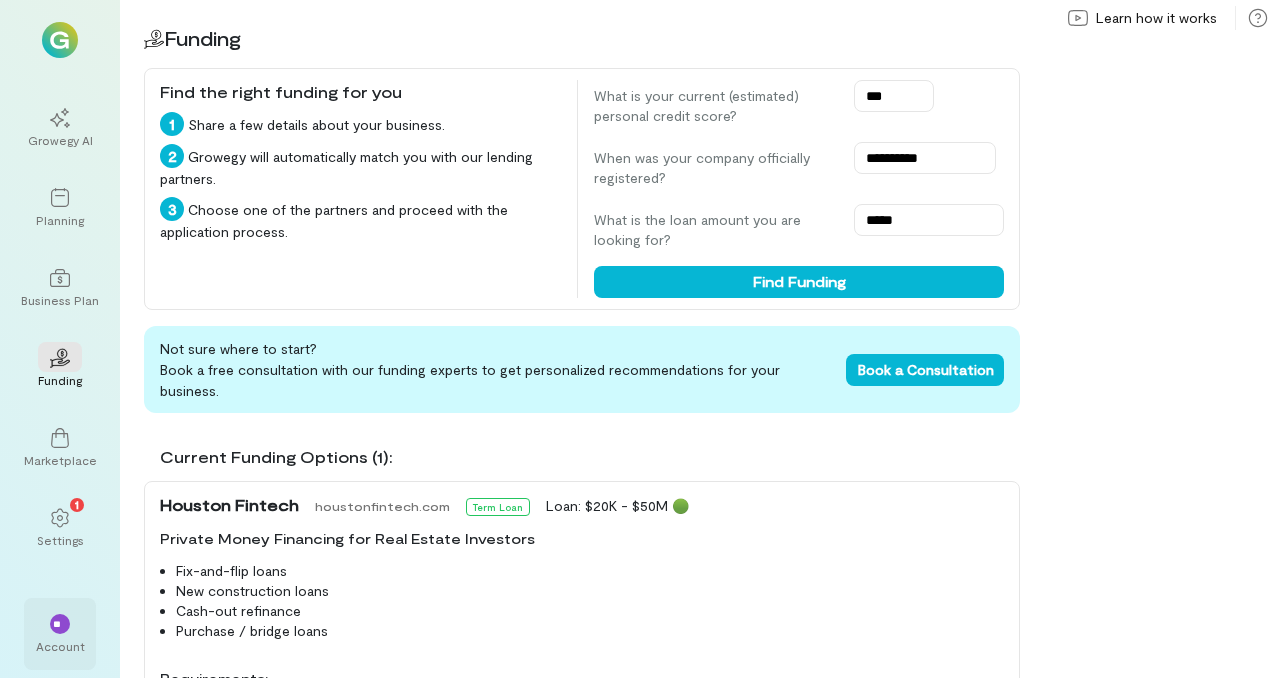click on "Account" at bounding box center (60, 646) 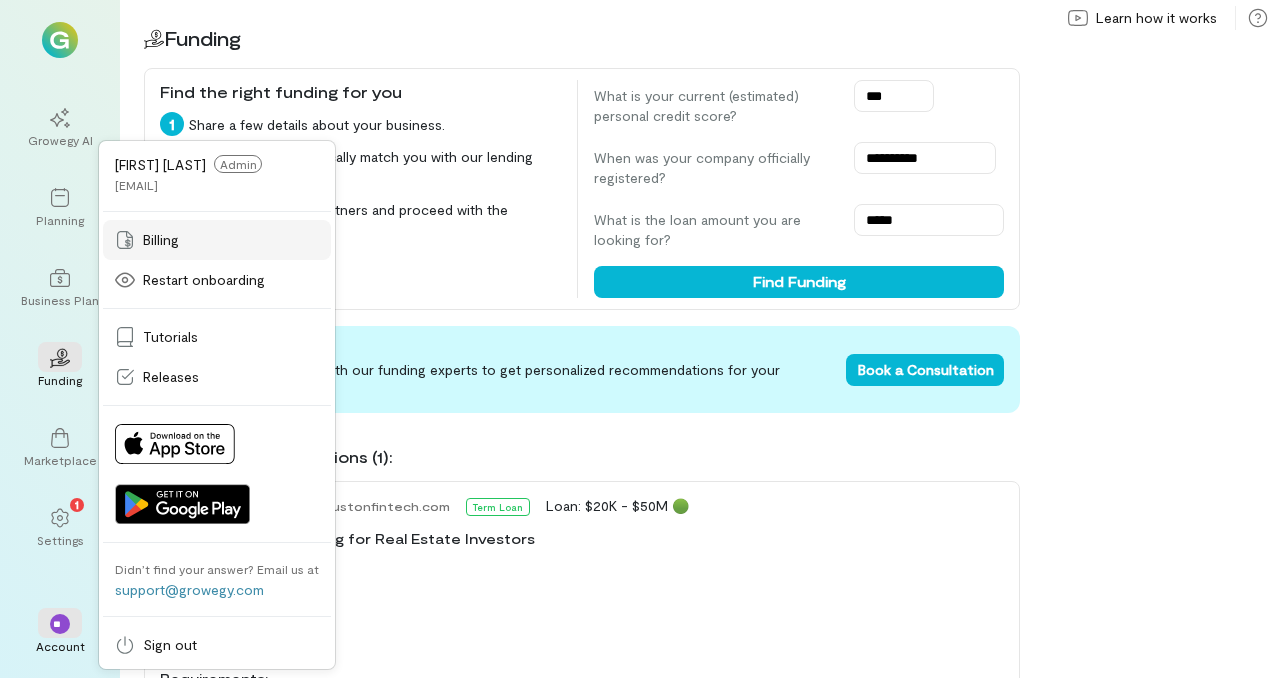 click on "Billing" at bounding box center (217, 240) 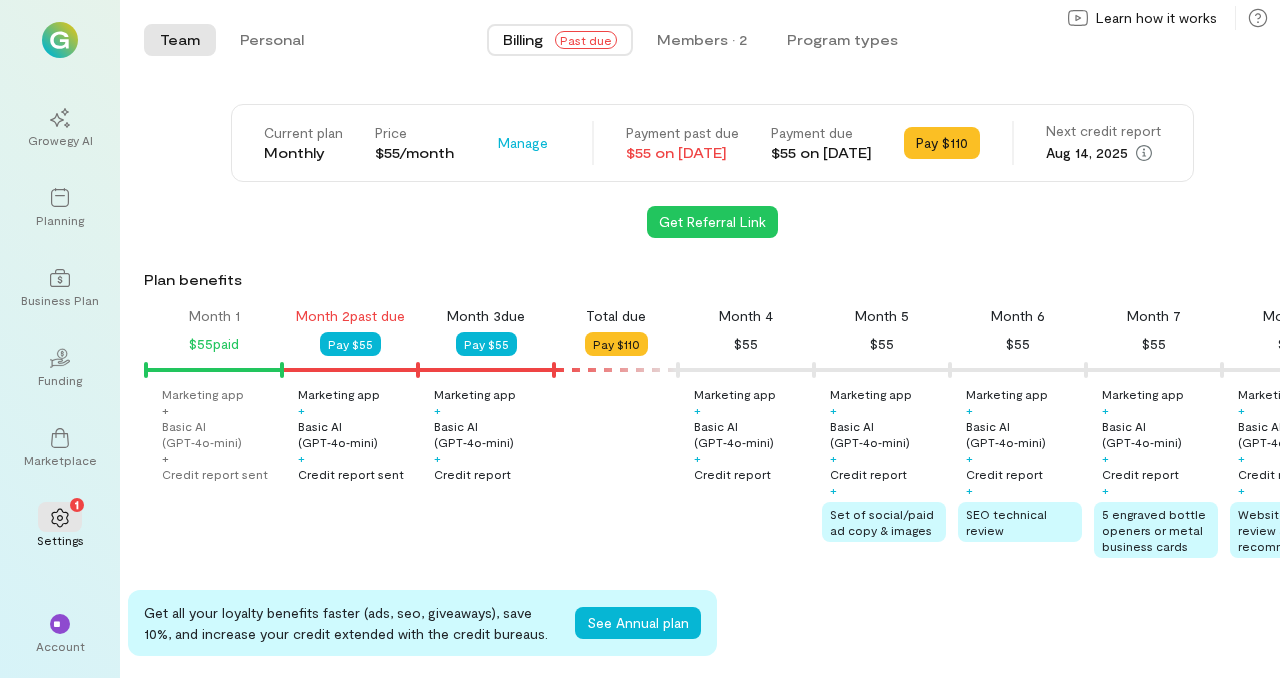 scroll, scrollTop: 0, scrollLeft: 204, axis: horizontal 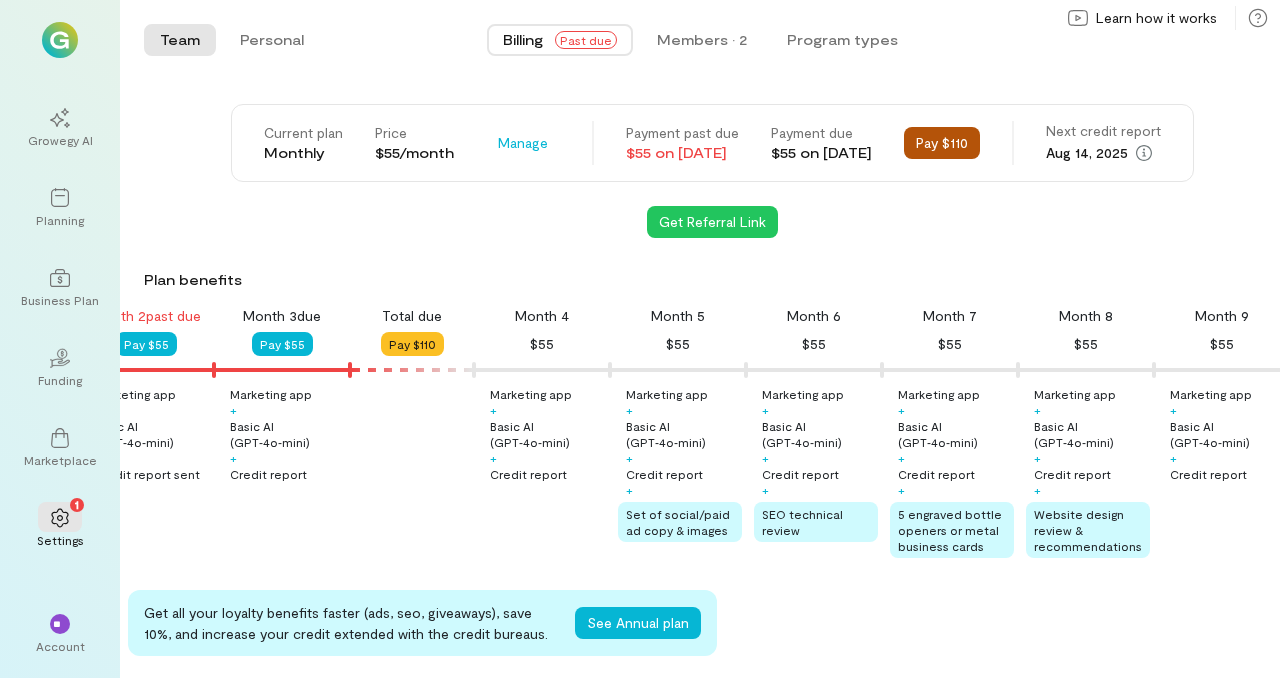 click on "Pay $110" at bounding box center [942, 143] 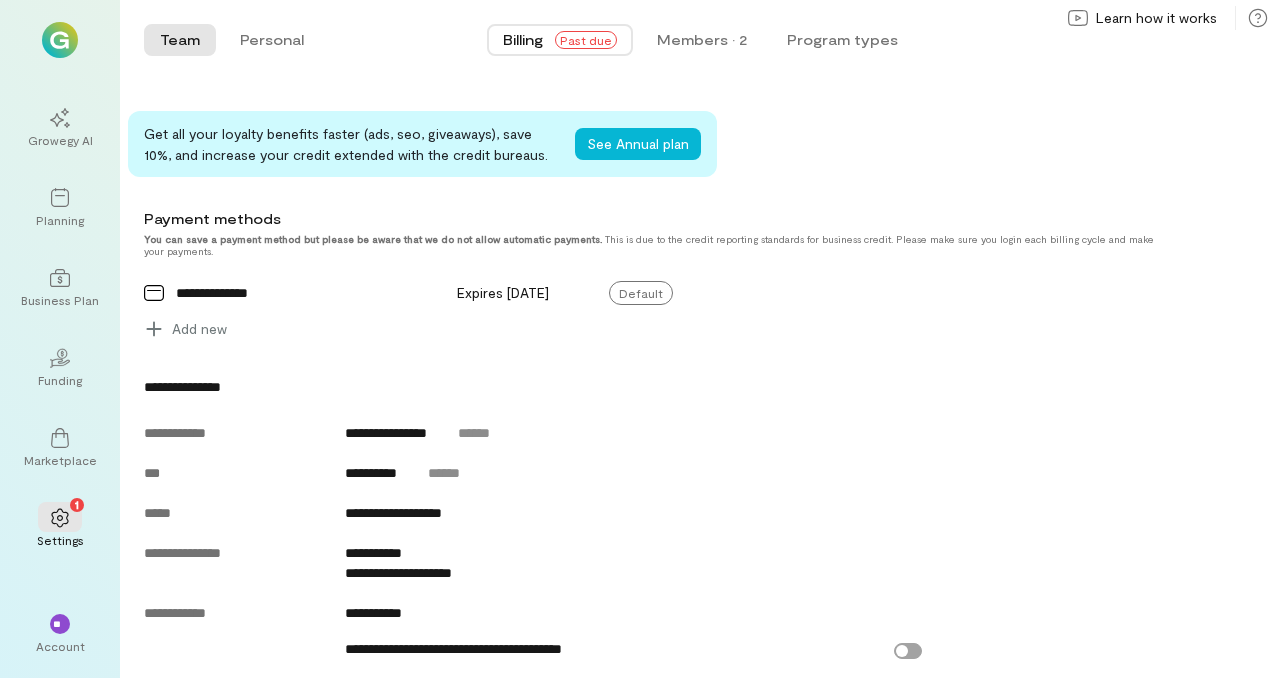 scroll, scrollTop: 482, scrollLeft: 0, axis: vertical 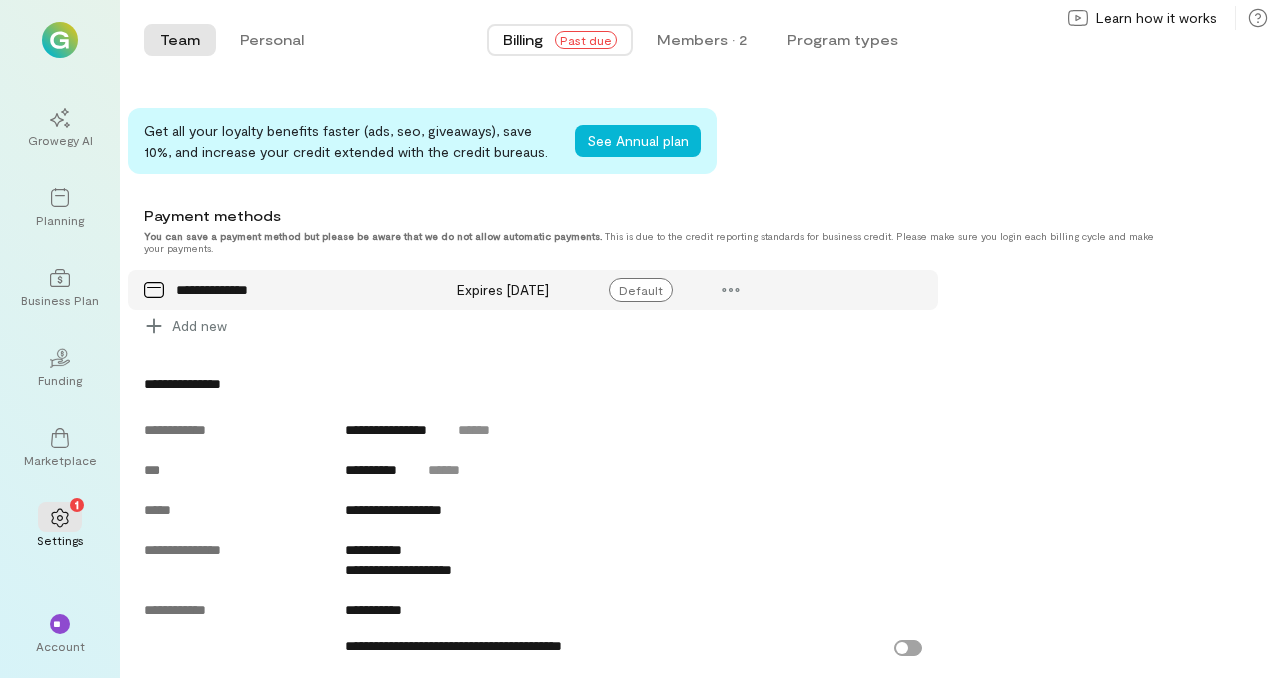 click on "Default" at bounding box center [641, 290] 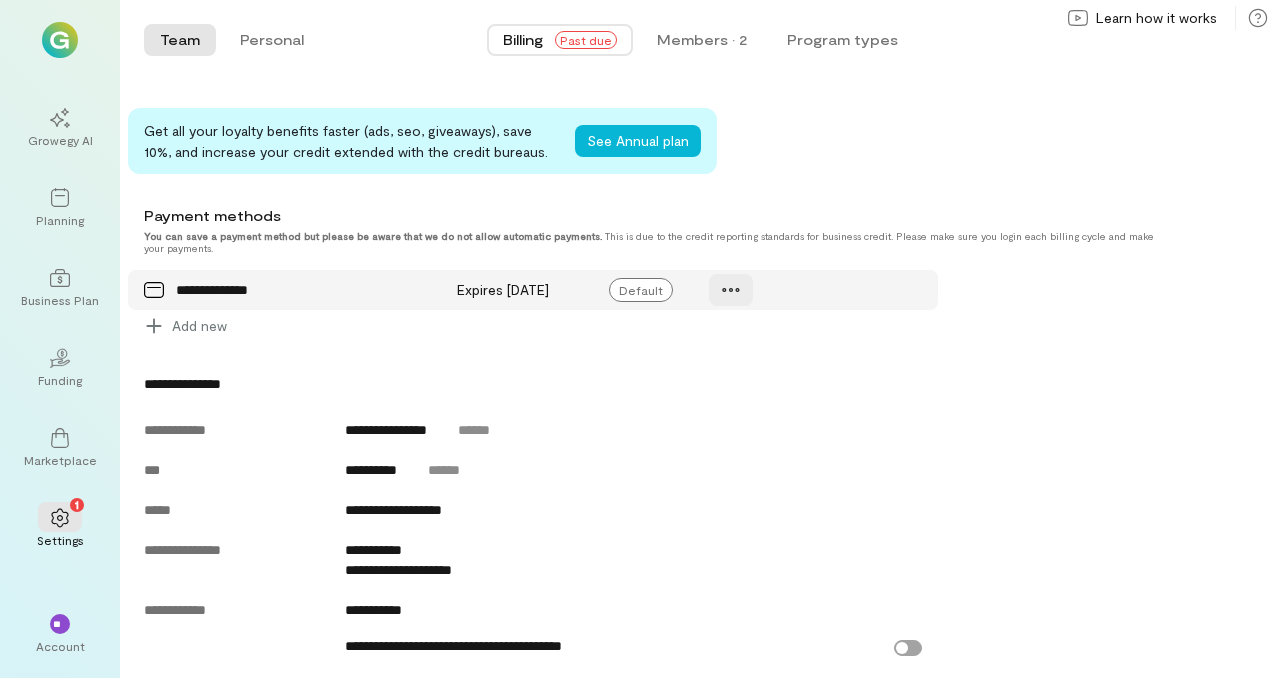 click 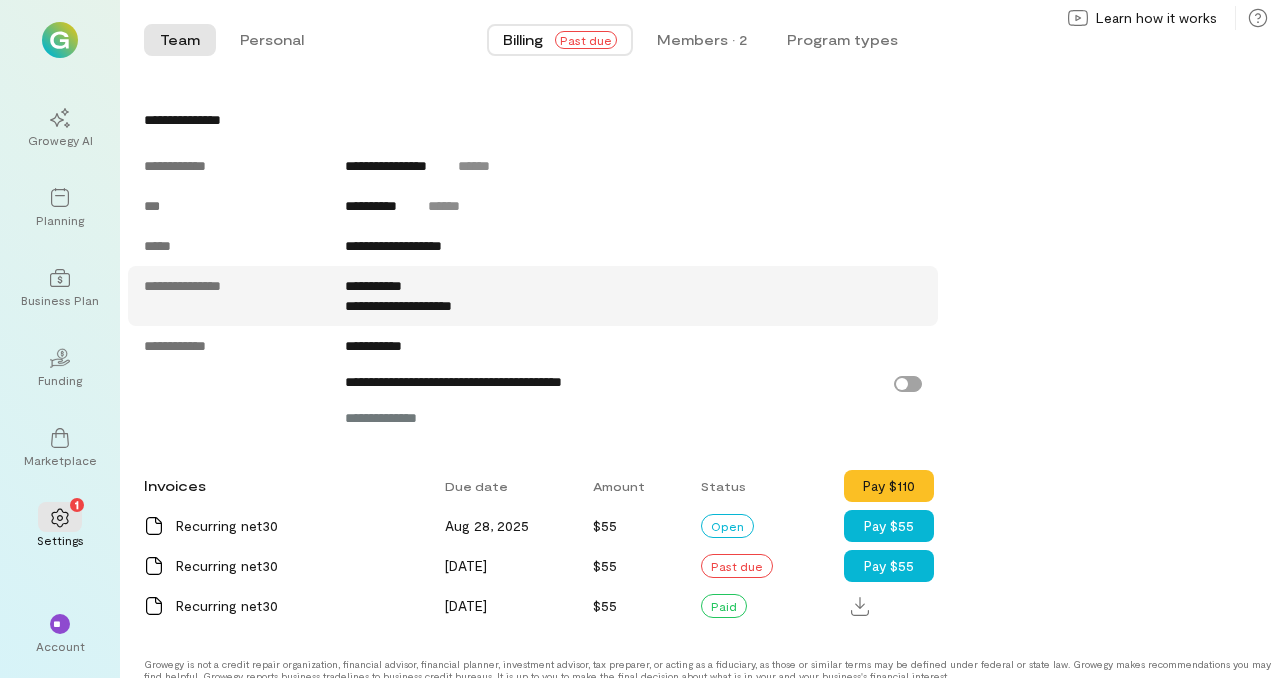scroll, scrollTop: 766, scrollLeft: 0, axis: vertical 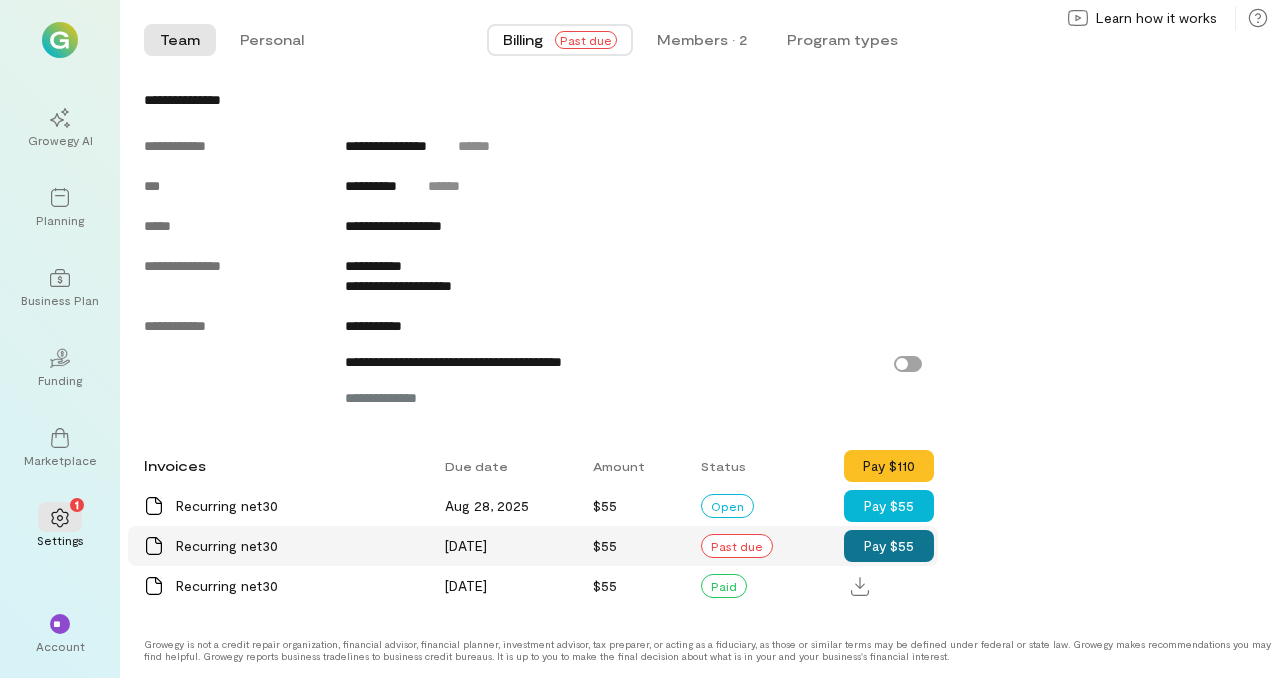 click on "Pay $55" at bounding box center [889, 546] 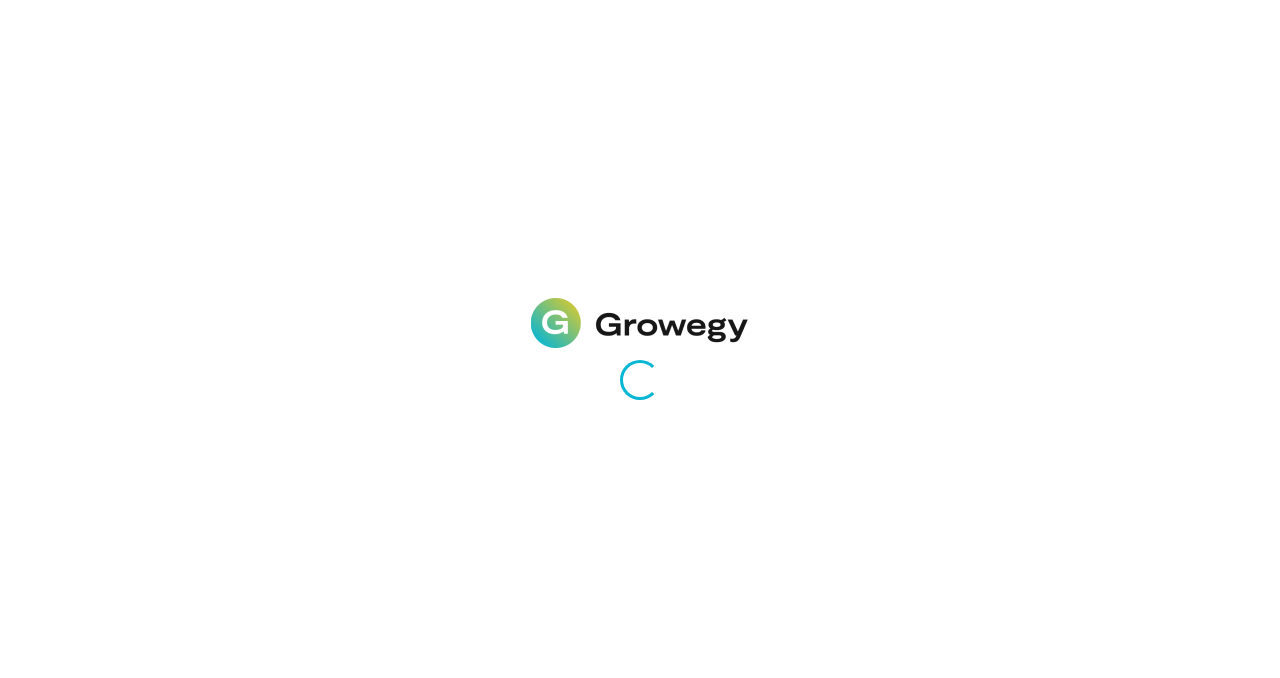 scroll, scrollTop: 0, scrollLeft: 0, axis: both 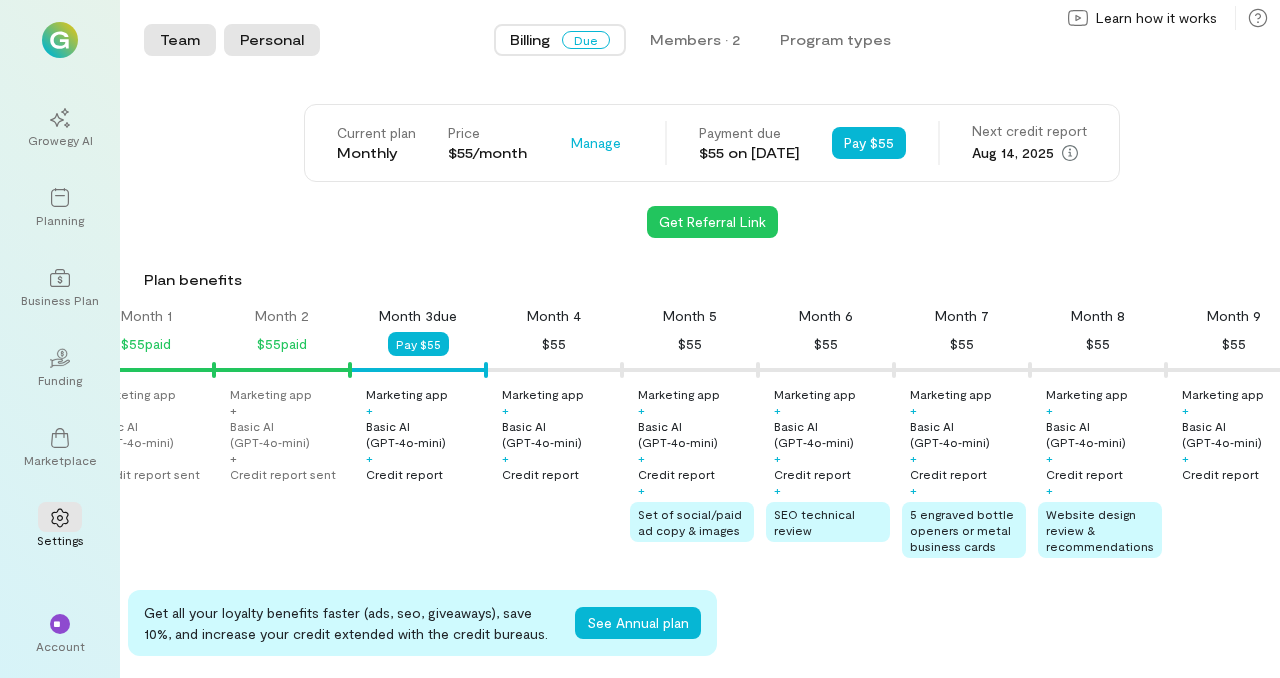 click on "Personal" at bounding box center (272, 40) 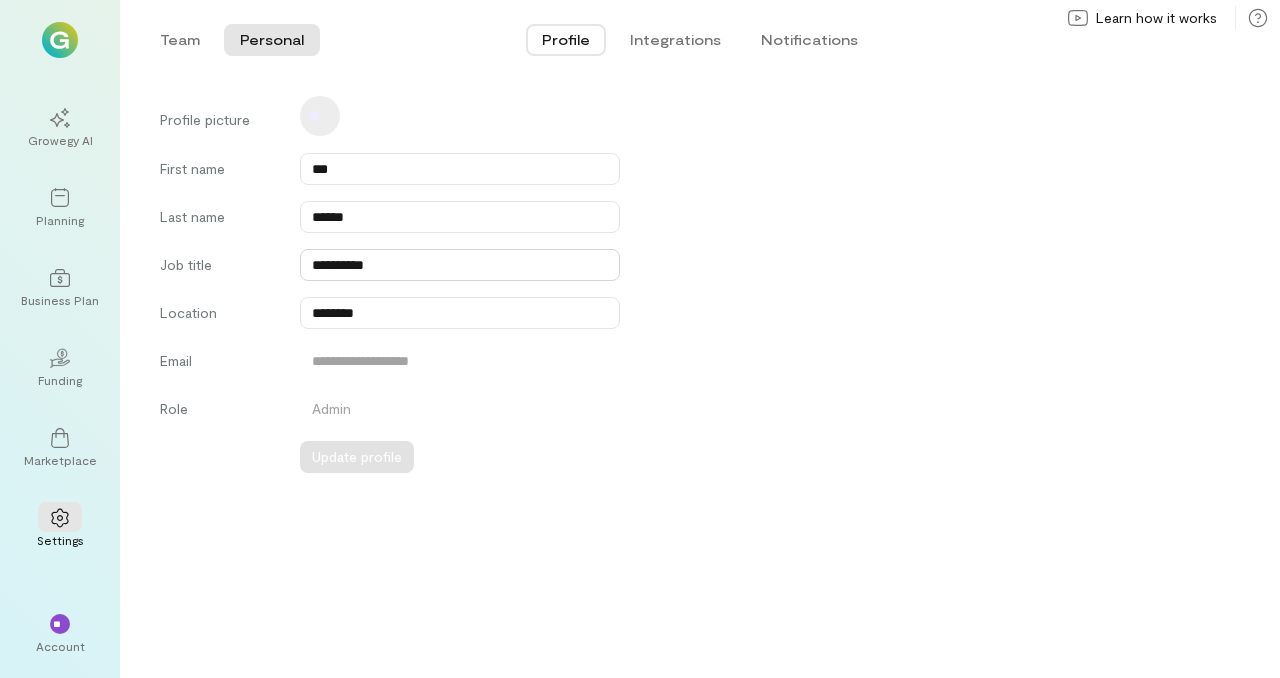 click on "**********" at bounding box center (460, 265) 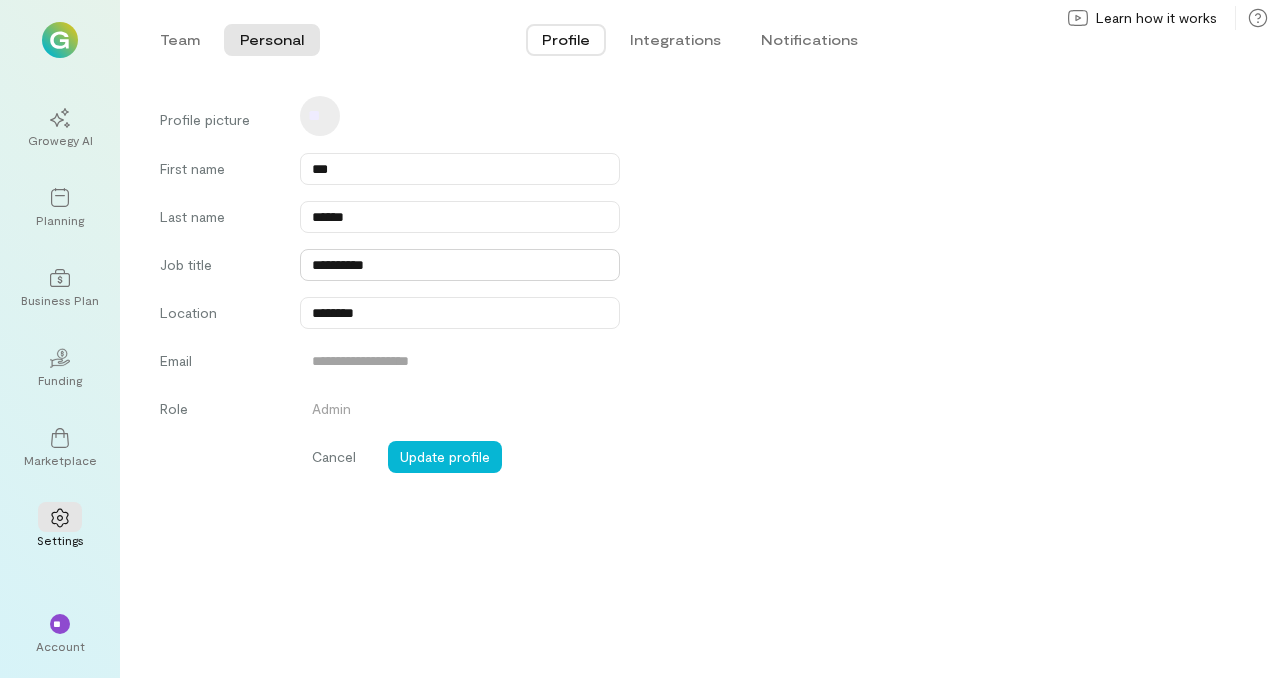 type on "**********" 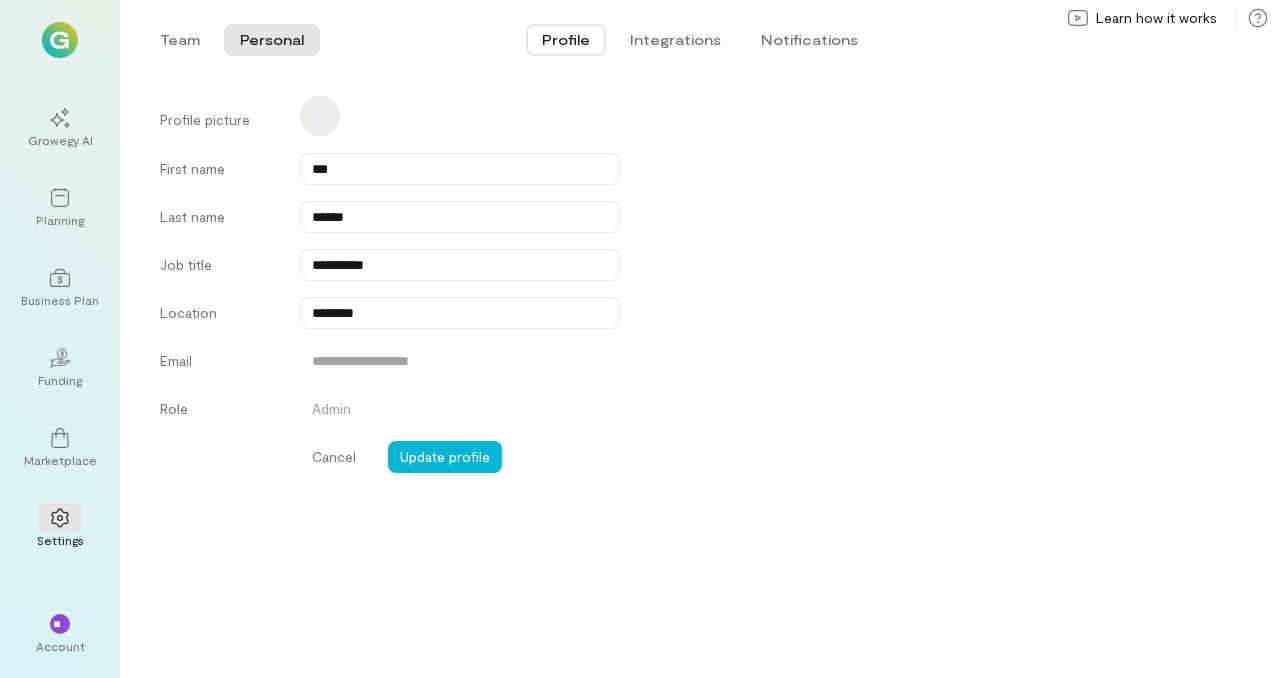 click on "**********" at bounding box center [700, 387] 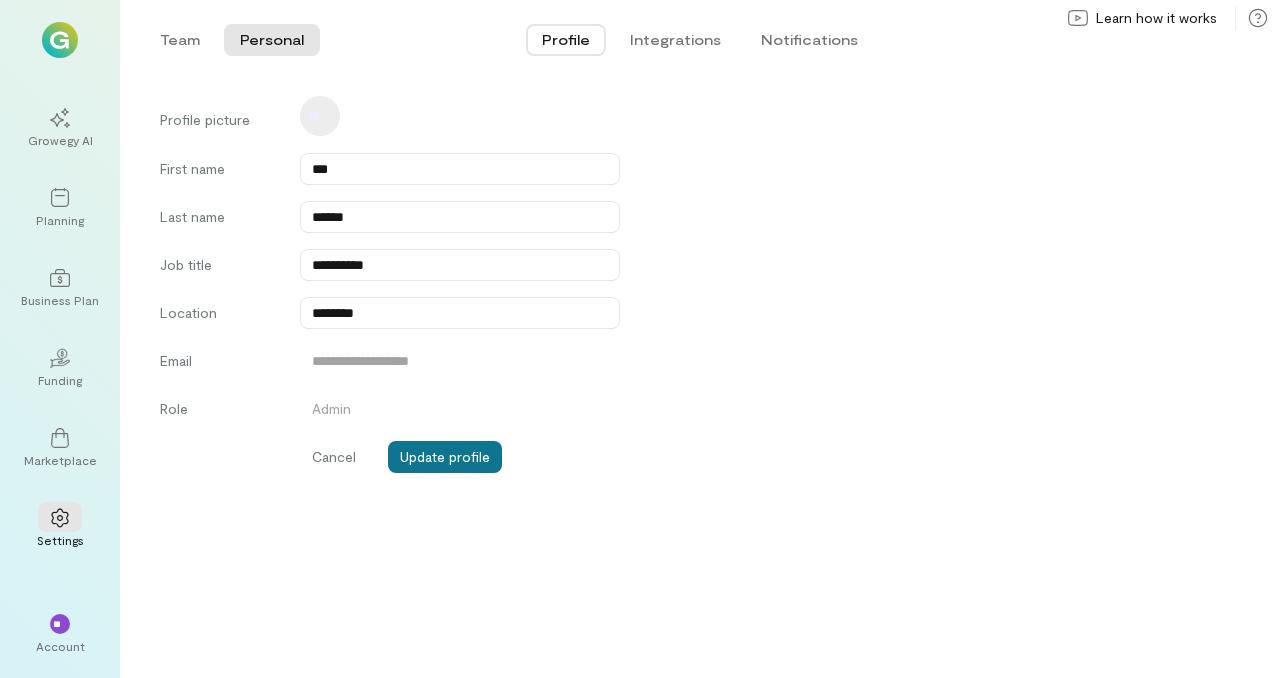 click on "Update profile" at bounding box center [445, 457] 